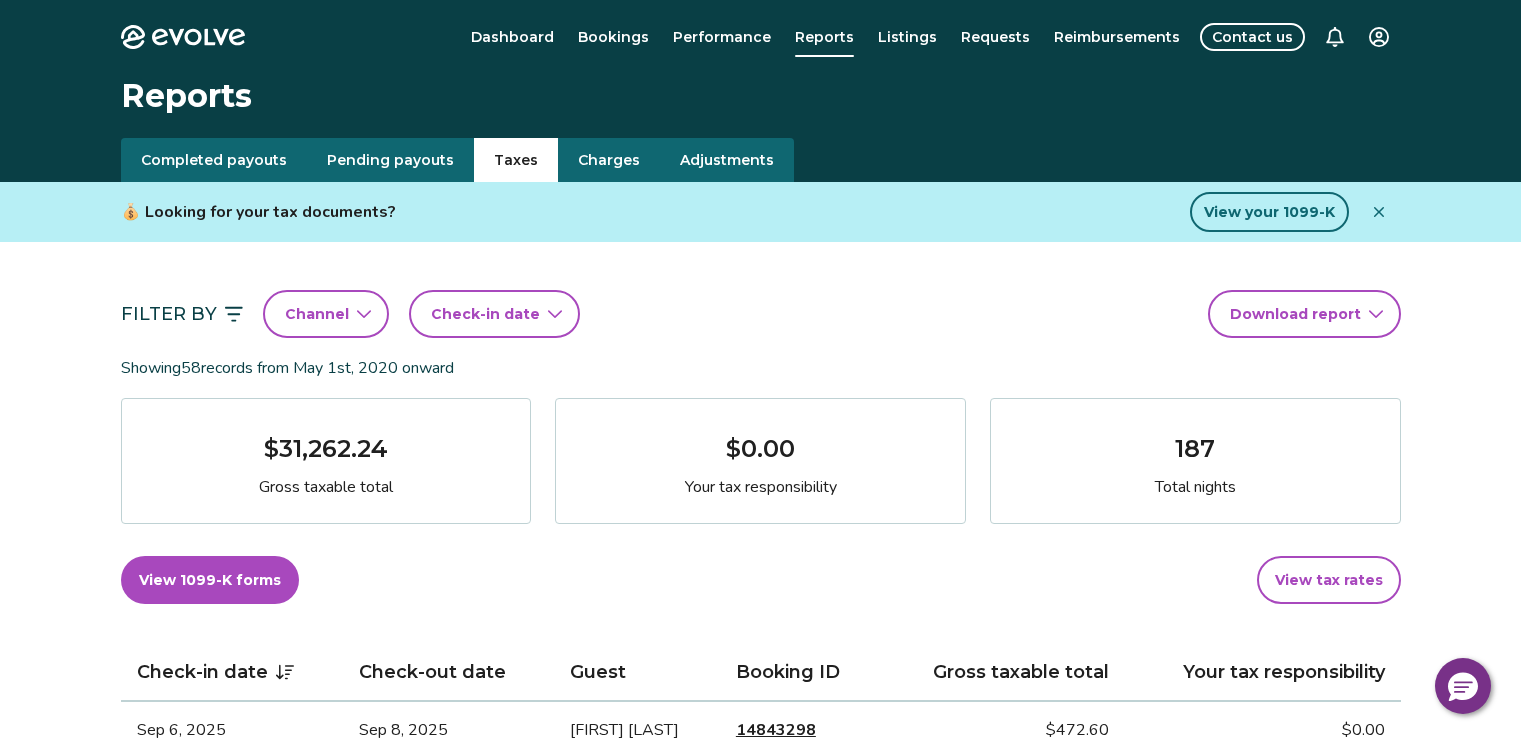 scroll, scrollTop: 0, scrollLeft: 0, axis: both 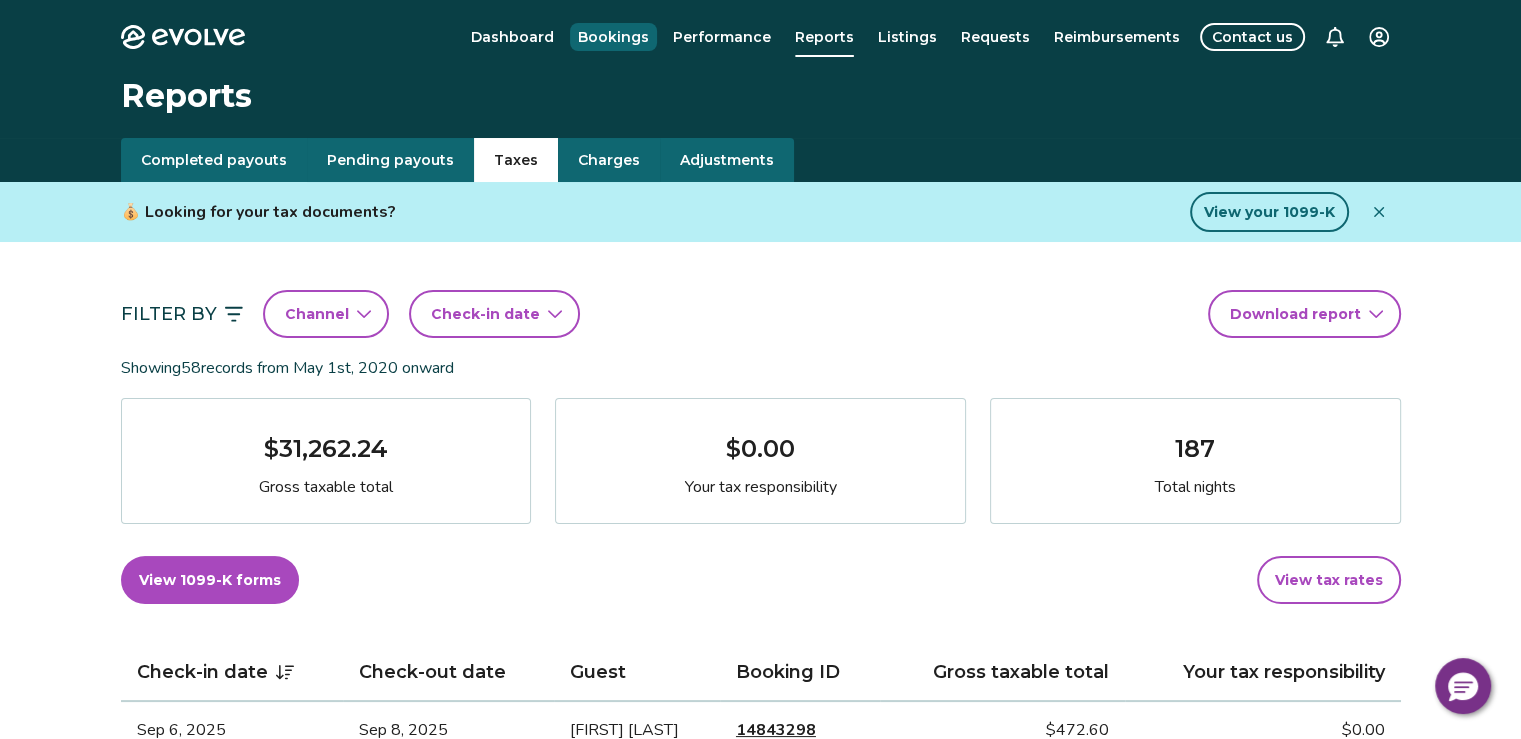 click on "Bookings" at bounding box center (613, 37) 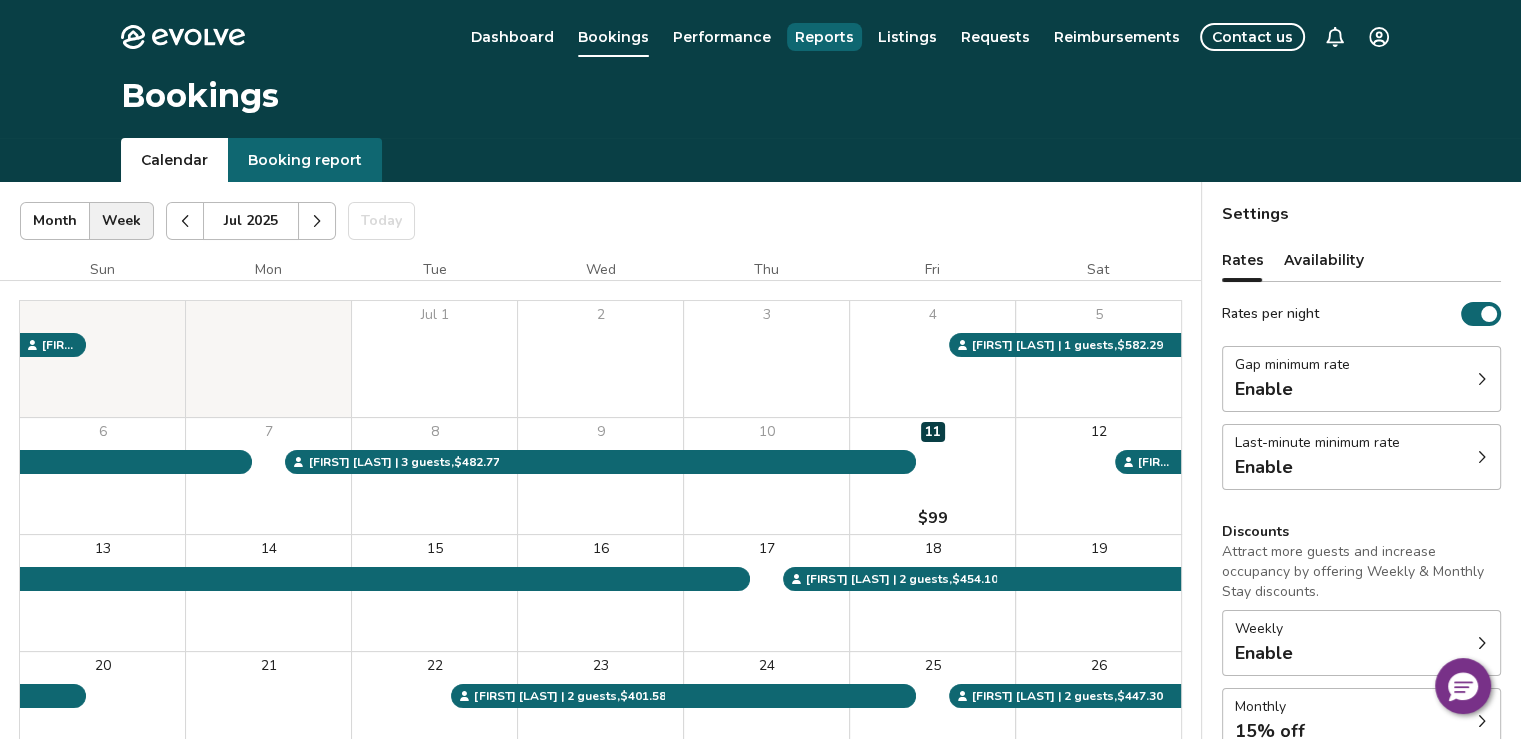 click on "Reports" at bounding box center [824, 37] 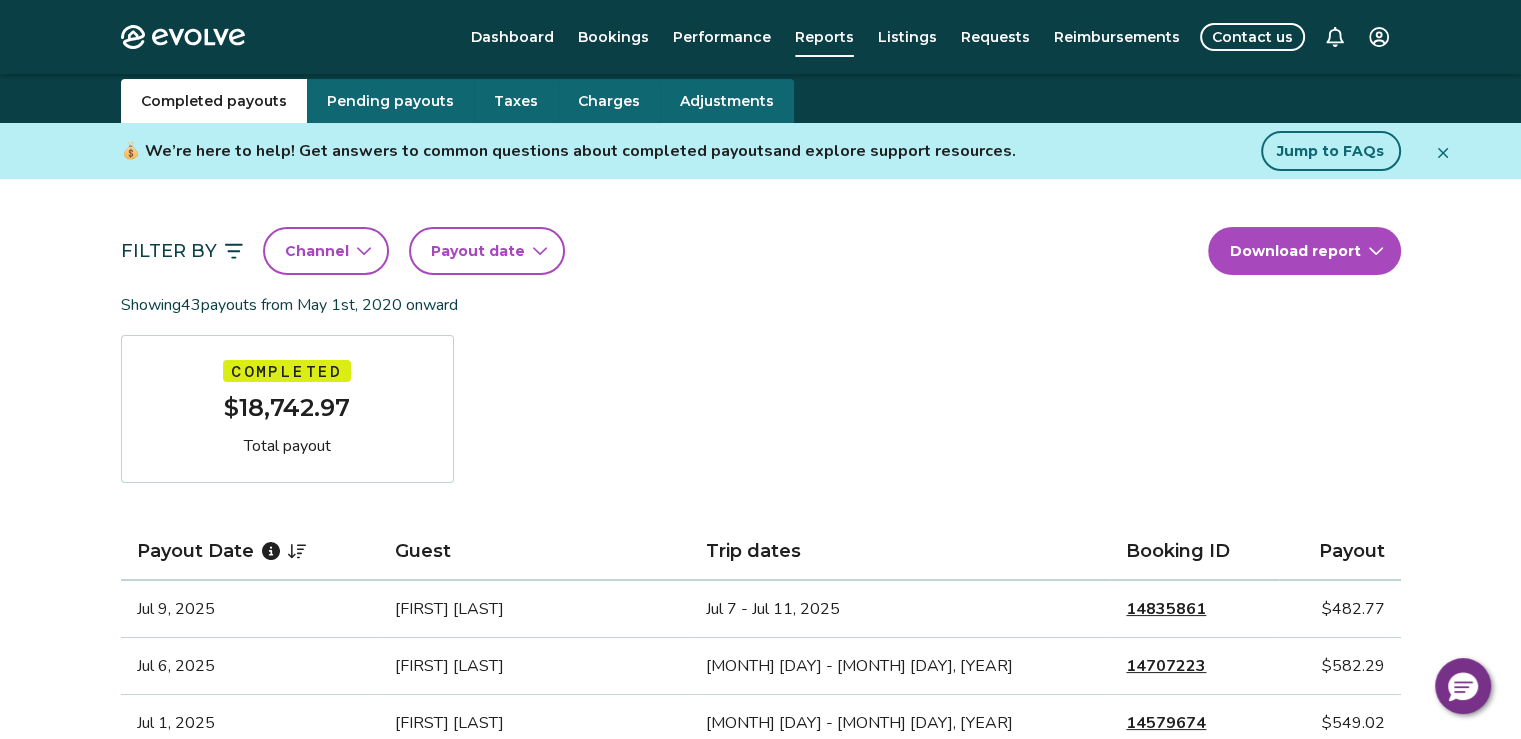 scroll, scrollTop: 48, scrollLeft: 0, axis: vertical 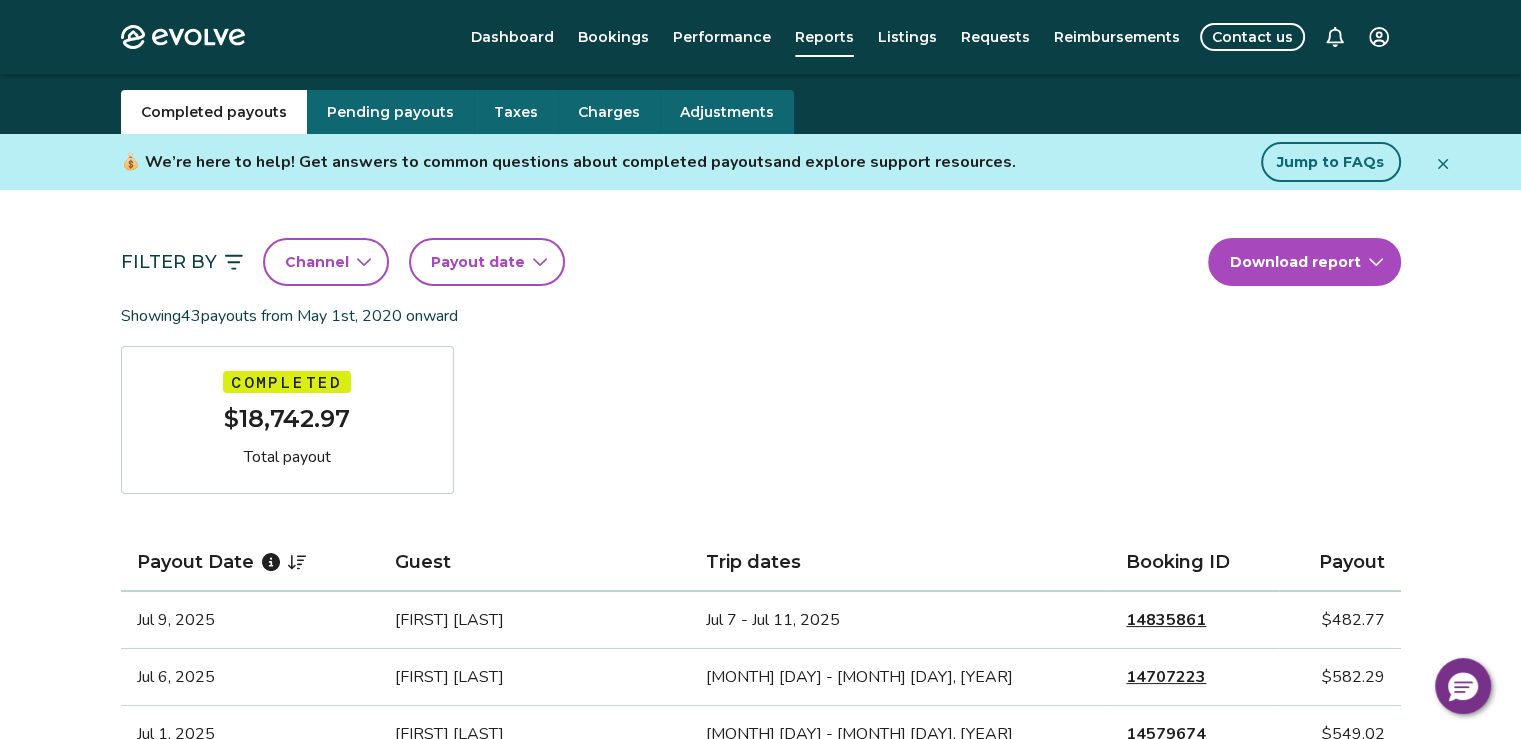 click on "Charges" at bounding box center (609, 112) 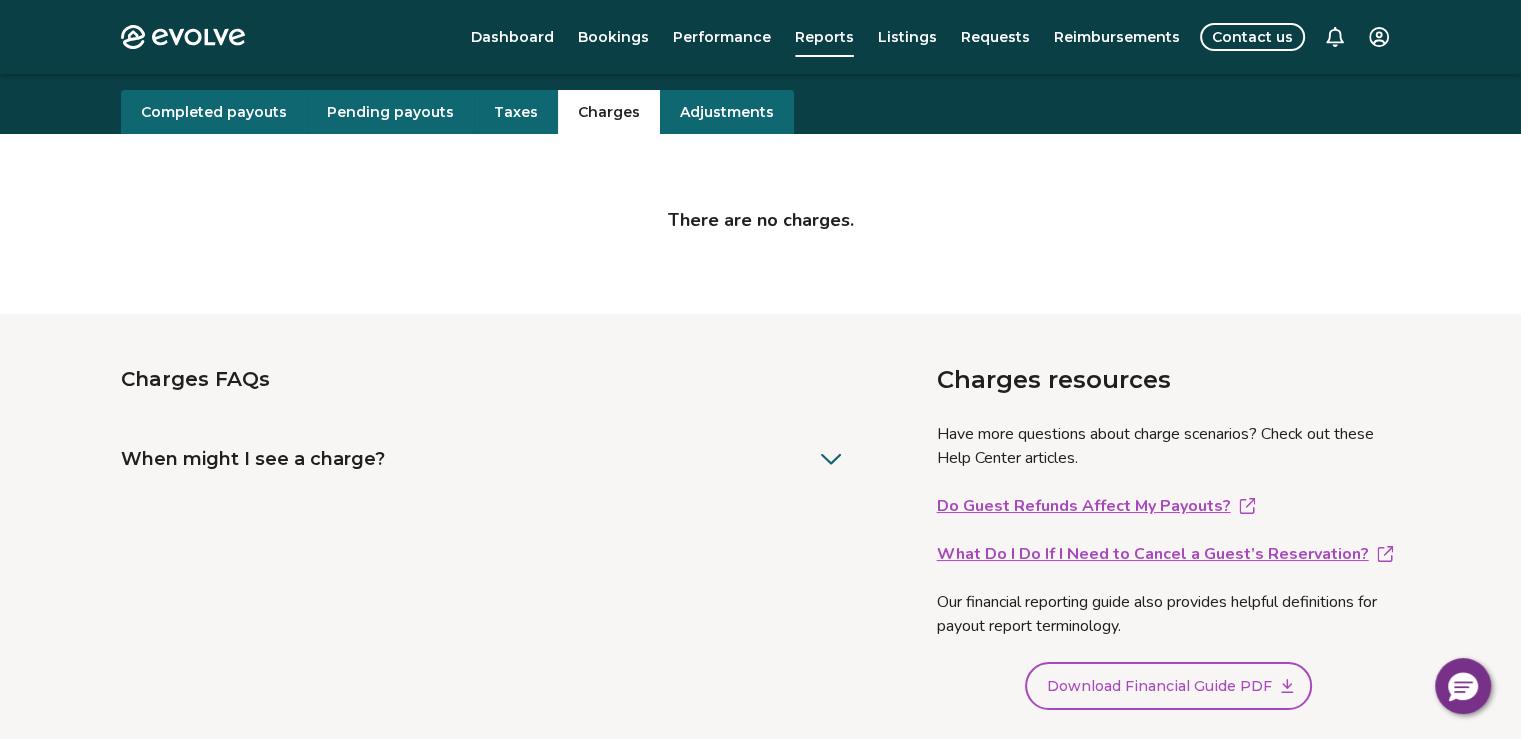 click on "Taxes" at bounding box center (516, 112) 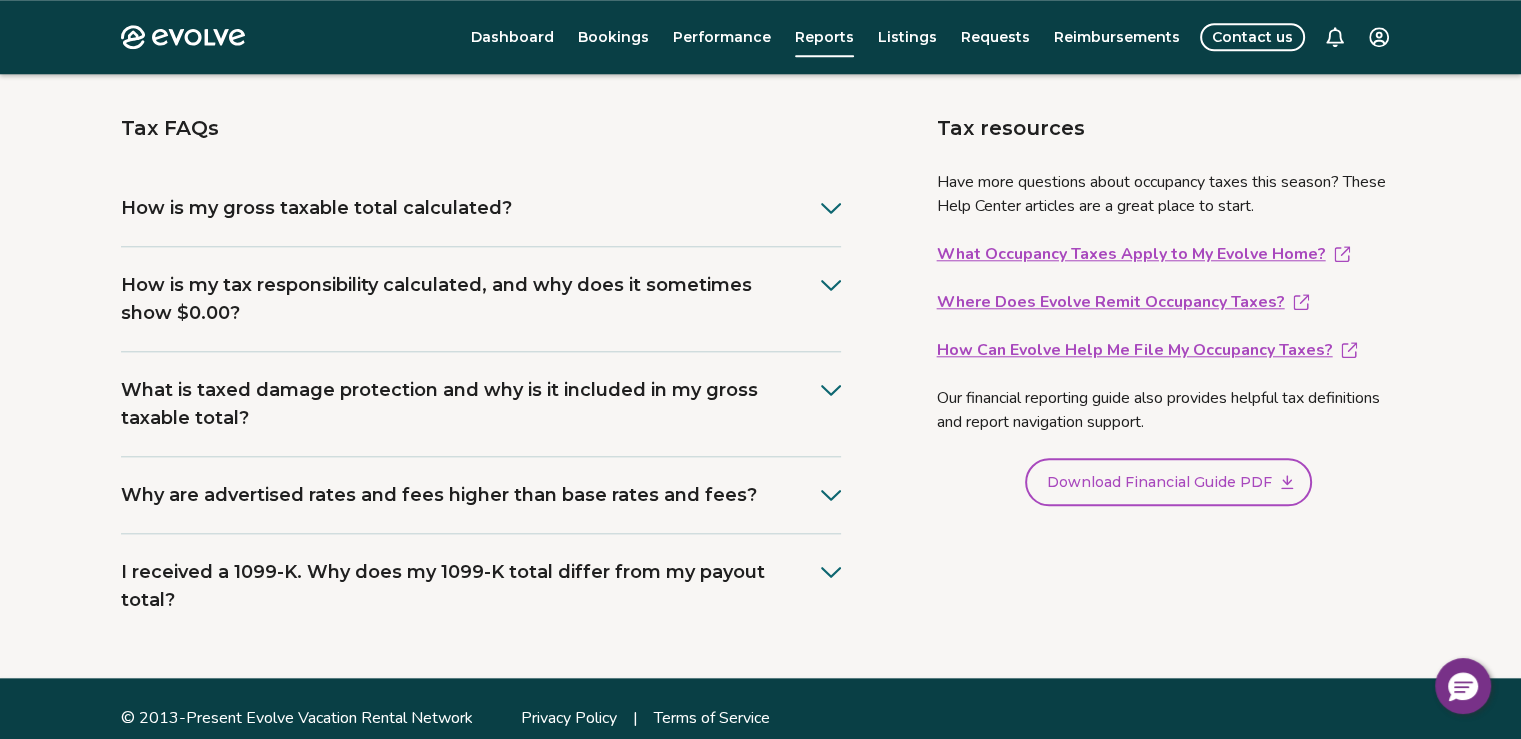 scroll, scrollTop: 1982, scrollLeft: 0, axis: vertical 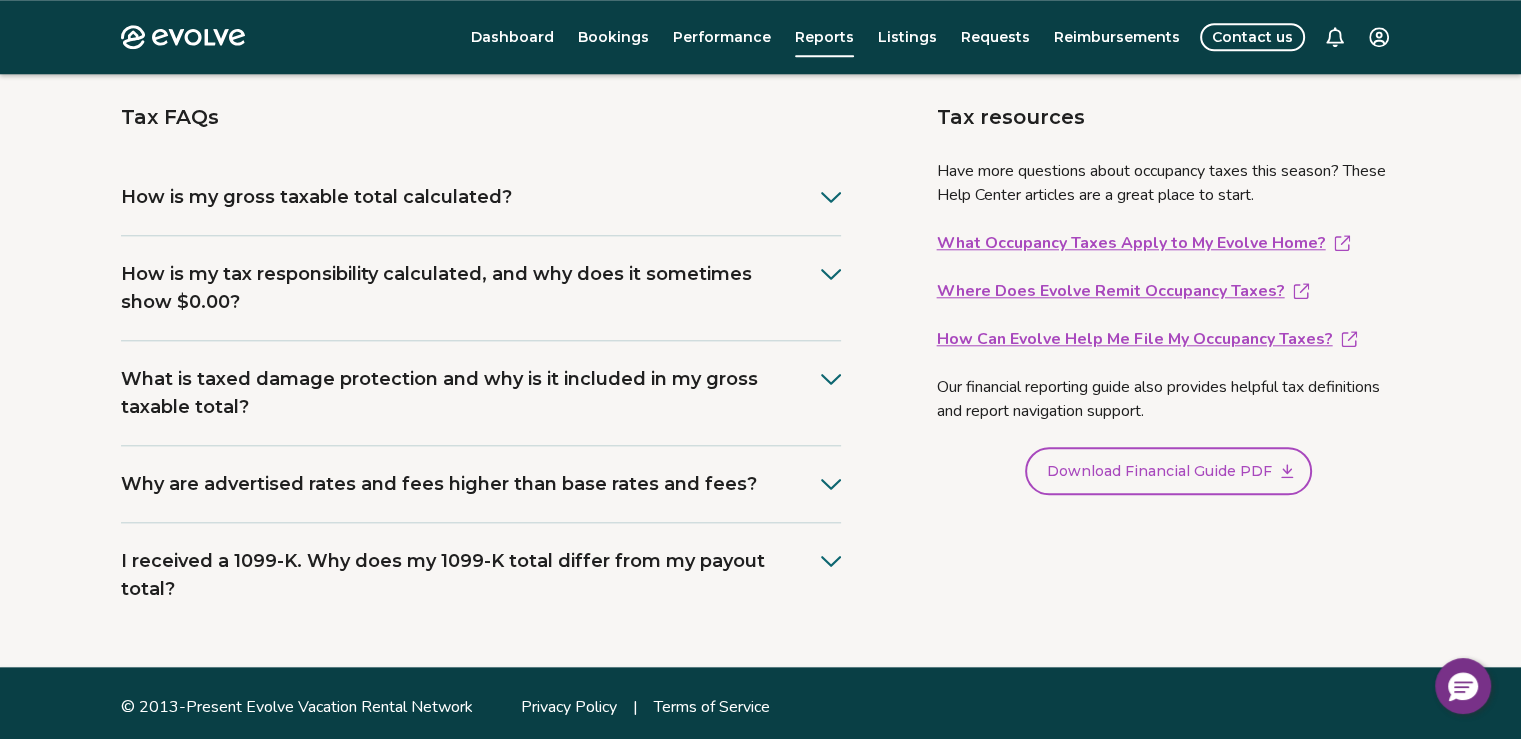 click on "Download Financial Guide PDF" at bounding box center (1159, 471) 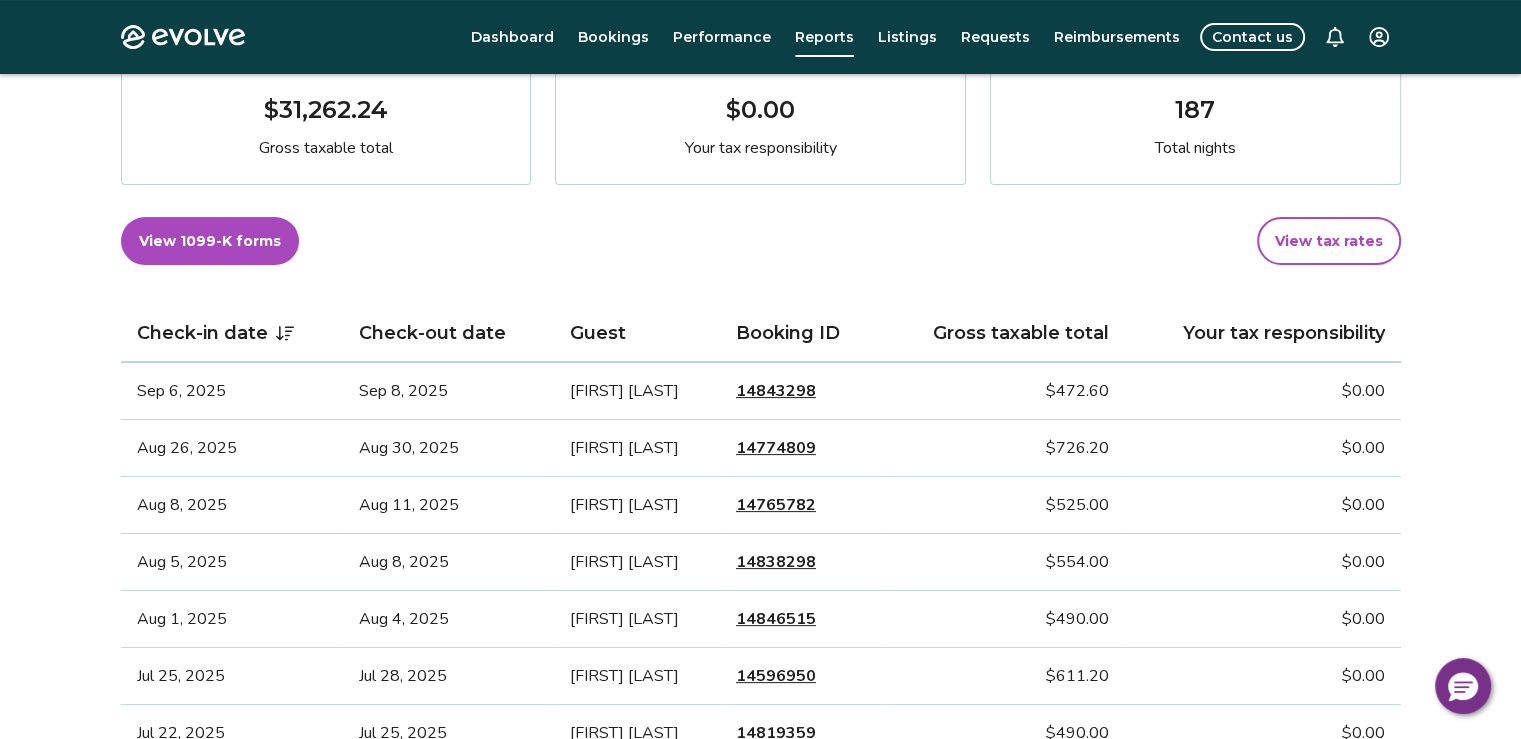 scroll, scrollTop: 282, scrollLeft: 0, axis: vertical 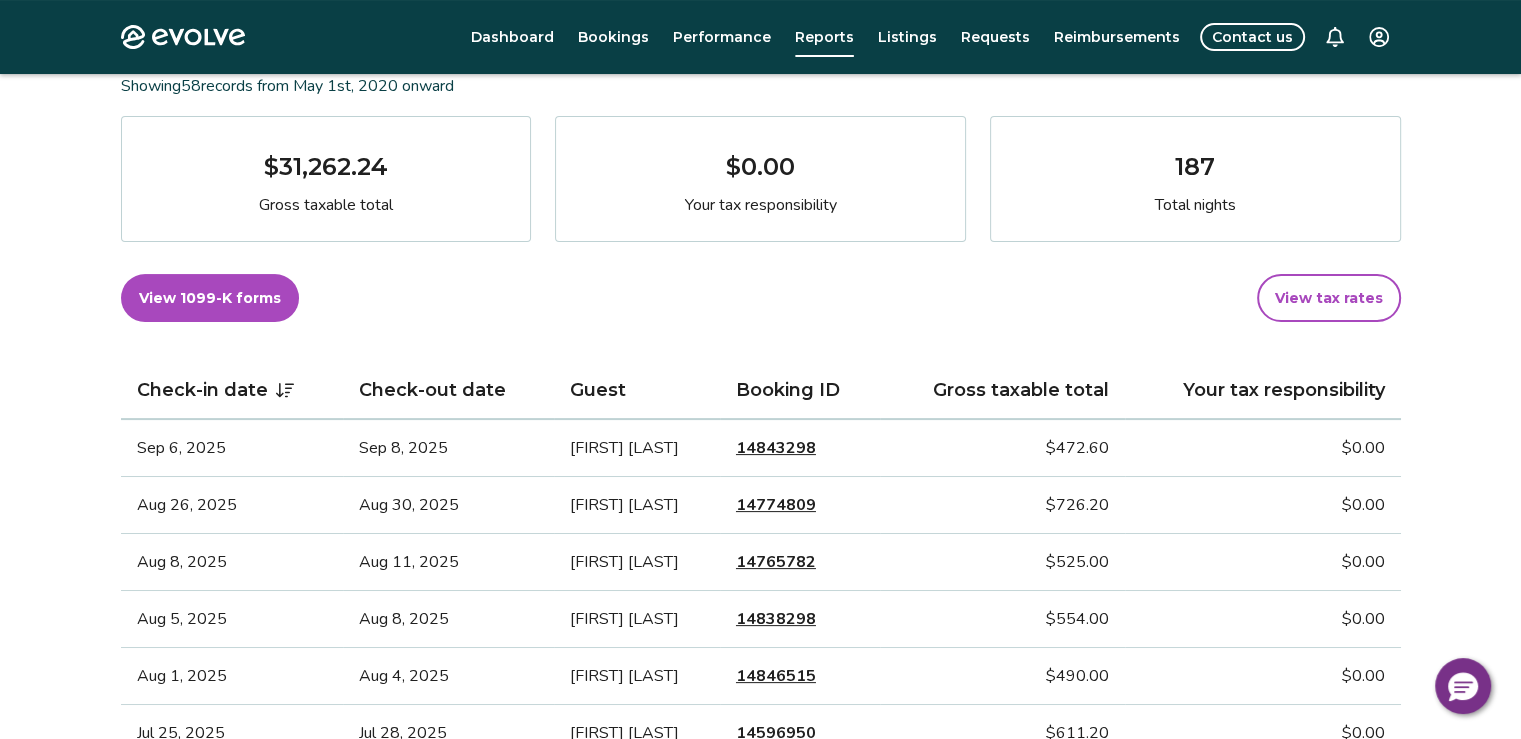 click on "View tax rates" at bounding box center (1329, 298) 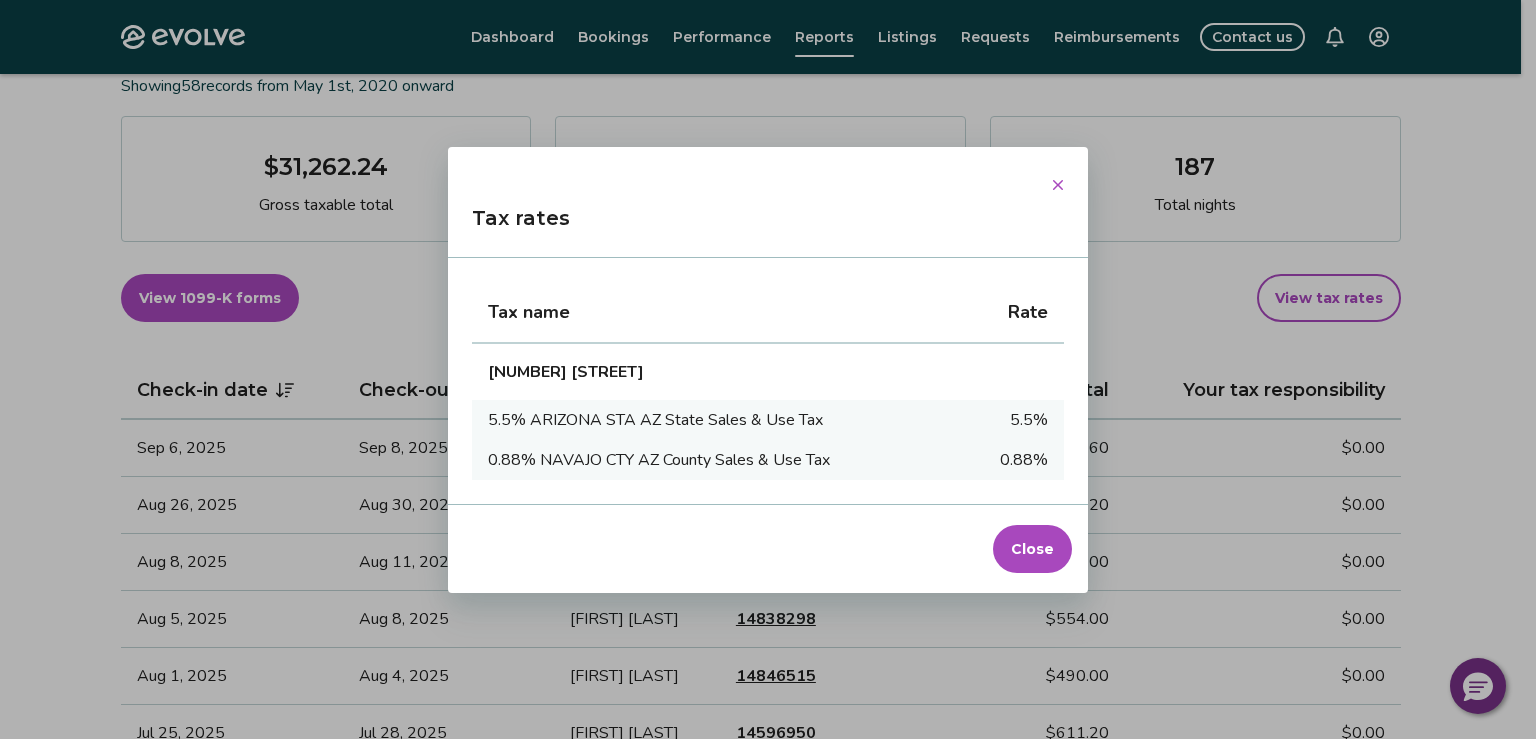 click 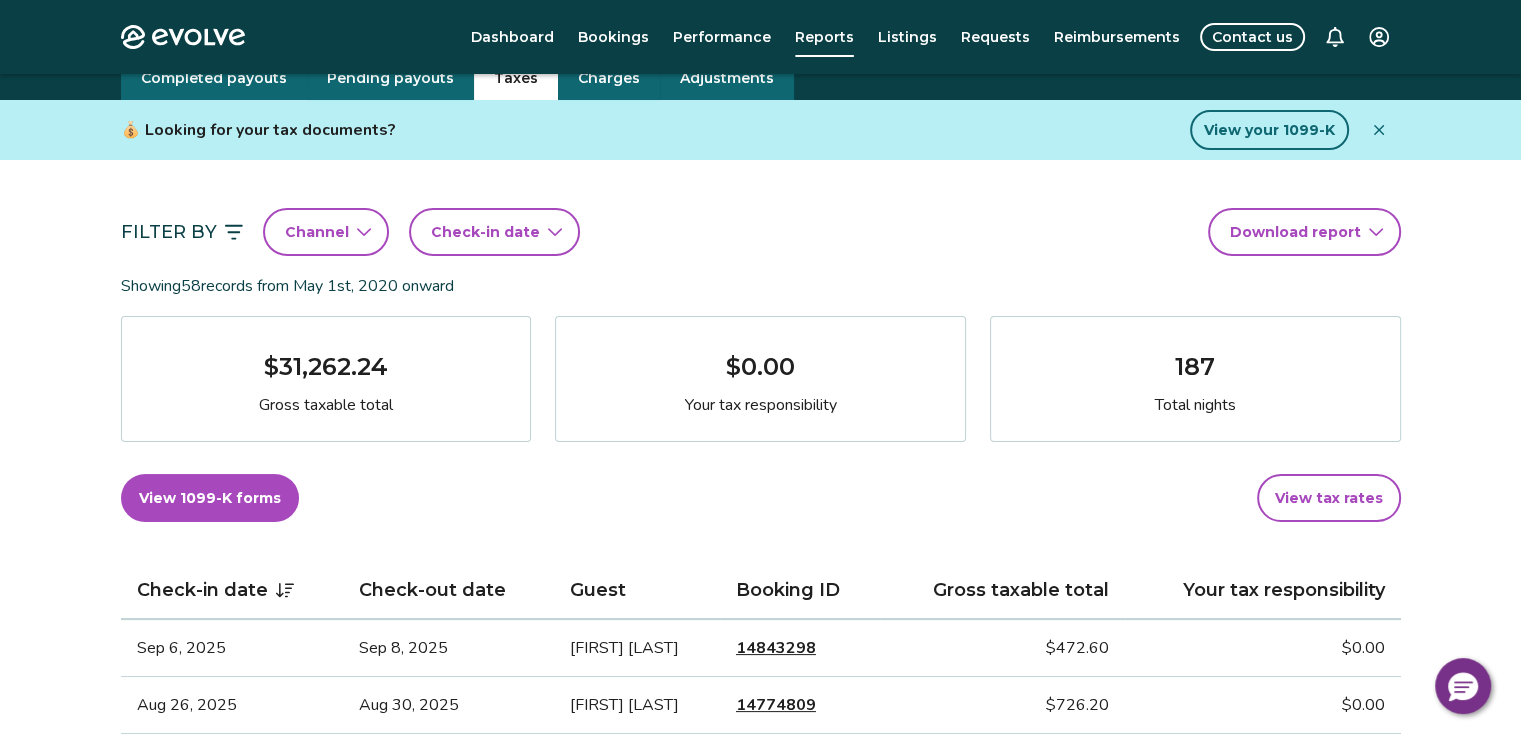 scroll, scrollTop: 0, scrollLeft: 0, axis: both 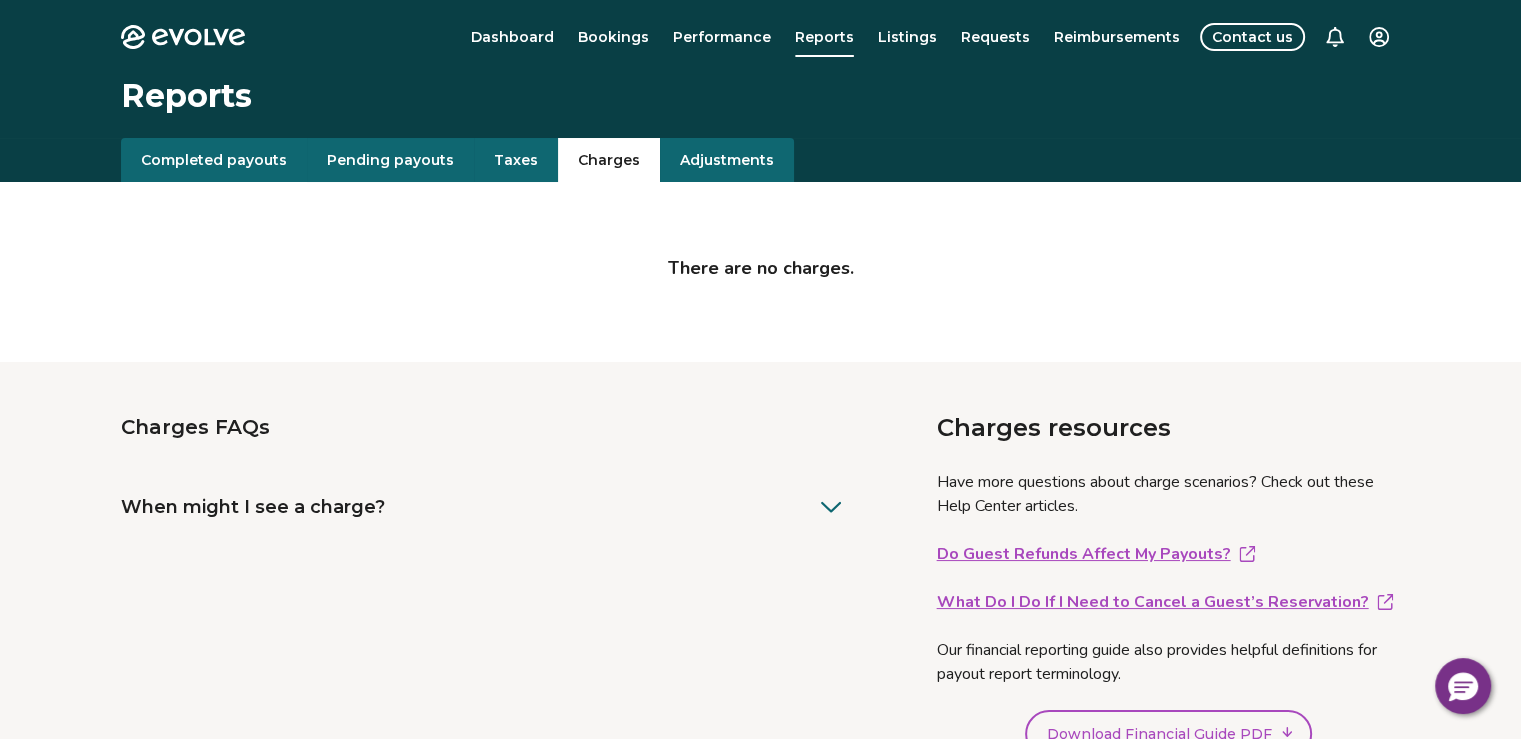 click on "Charges" at bounding box center (609, 160) 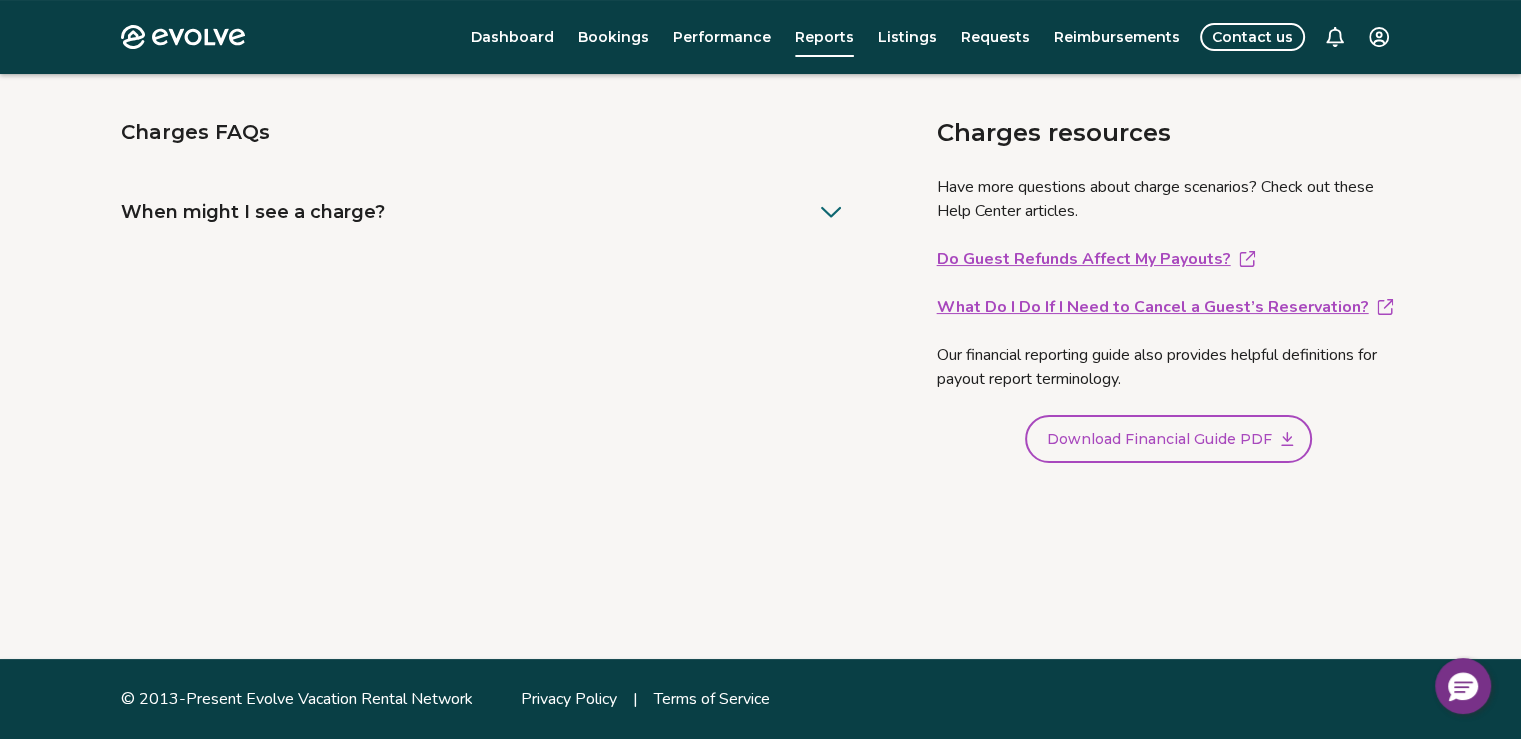 scroll, scrollTop: 0, scrollLeft: 0, axis: both 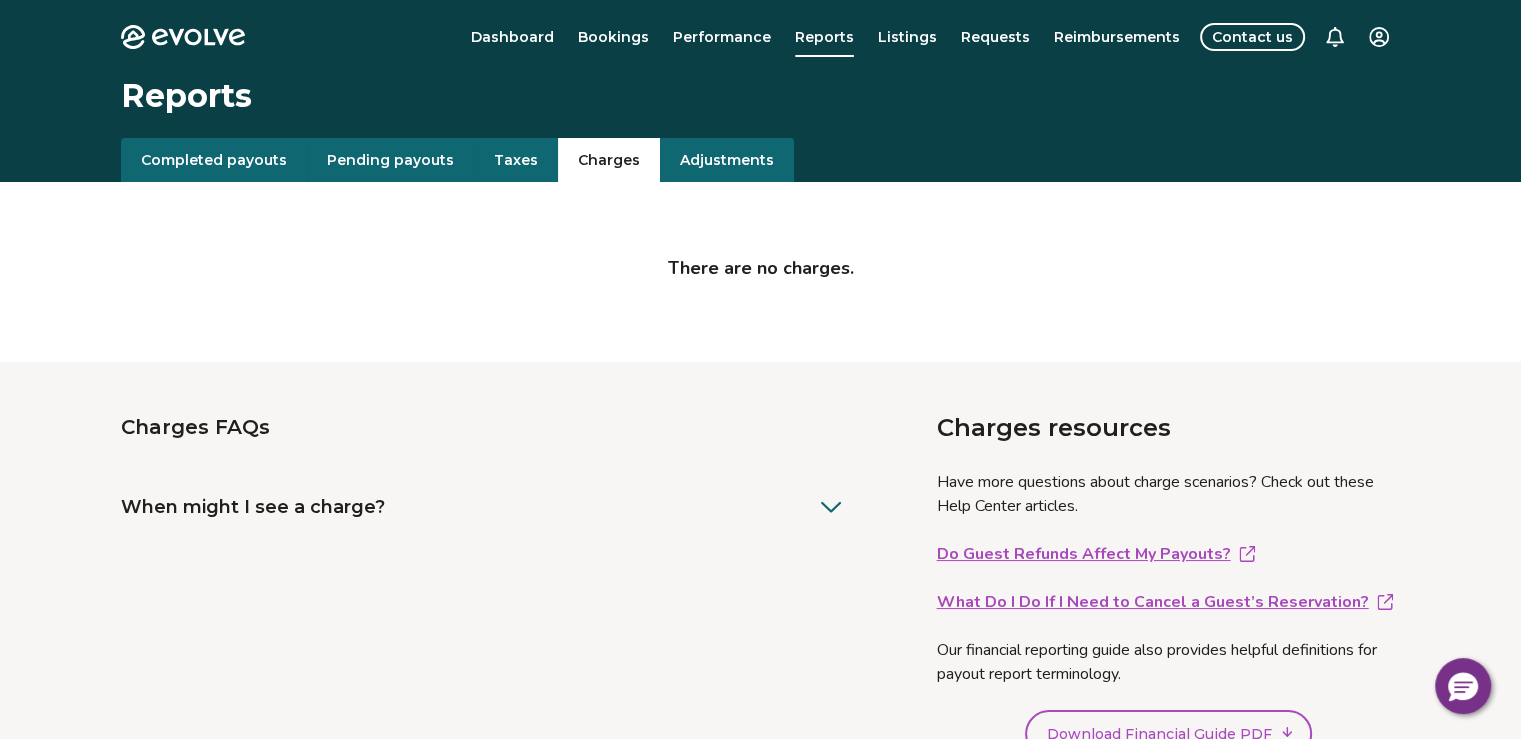 click on "Pending payouts" at bounding box center [390, 160] 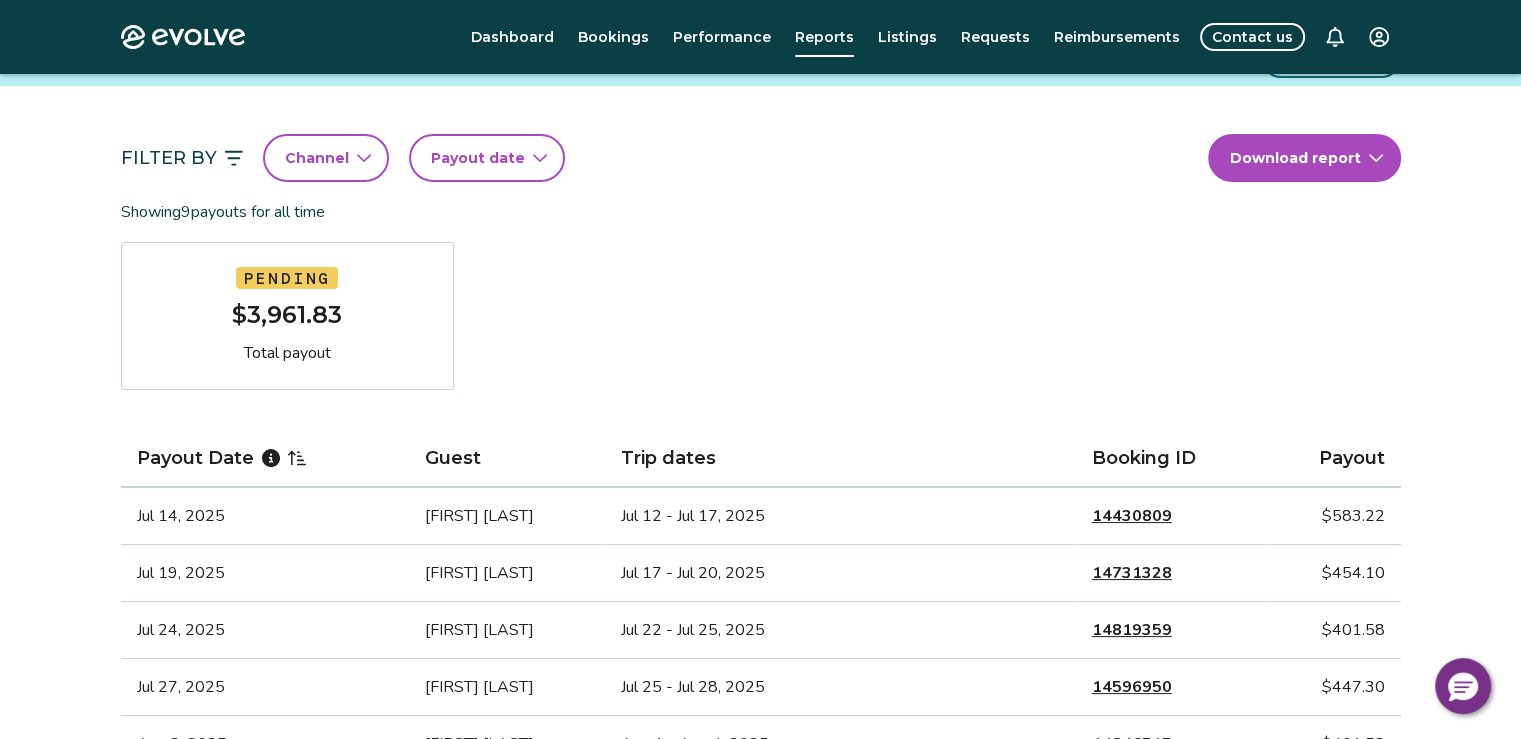 scroll, scrollTop: 0, scrollLeft: 0, axis: both 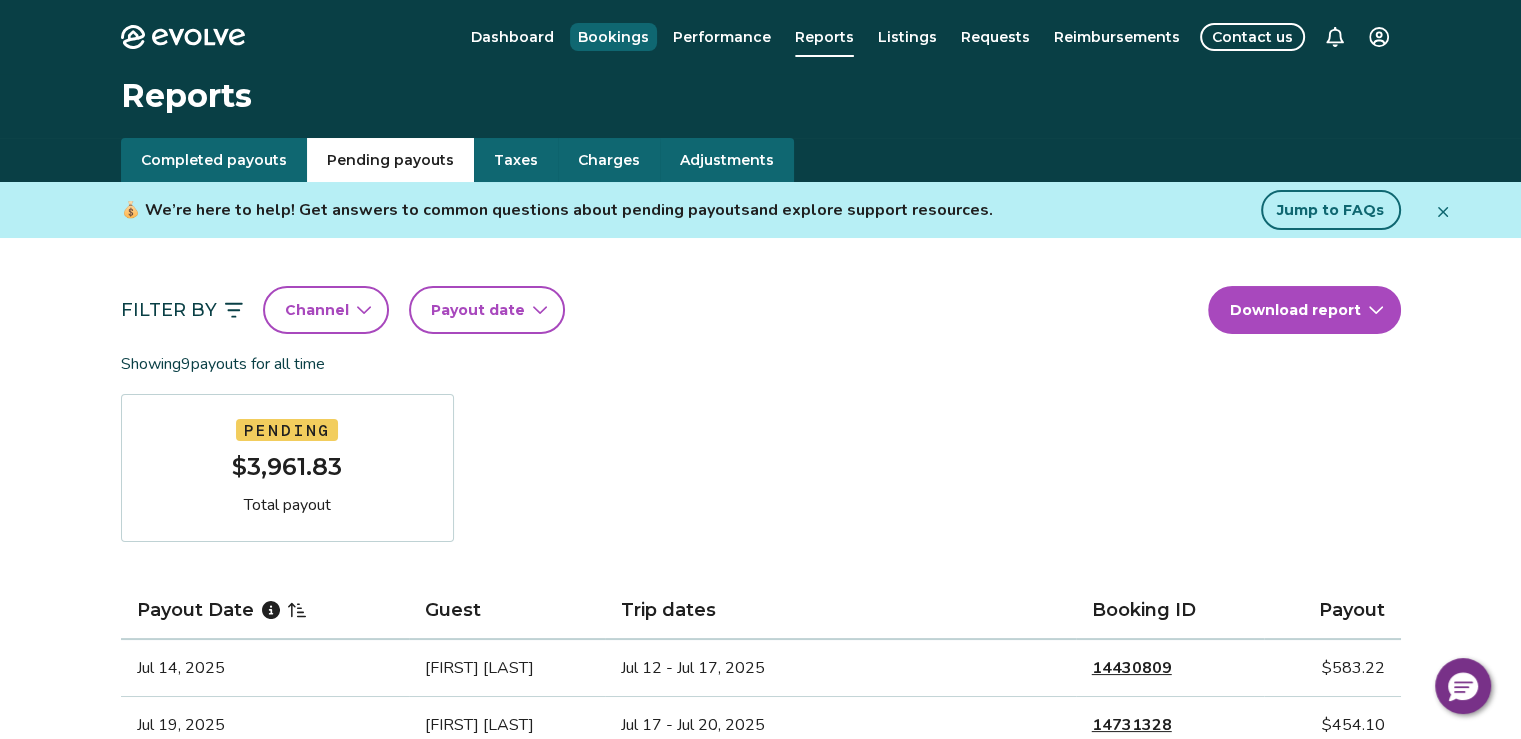 click on "Bookings" at bounding box center [613, 37] 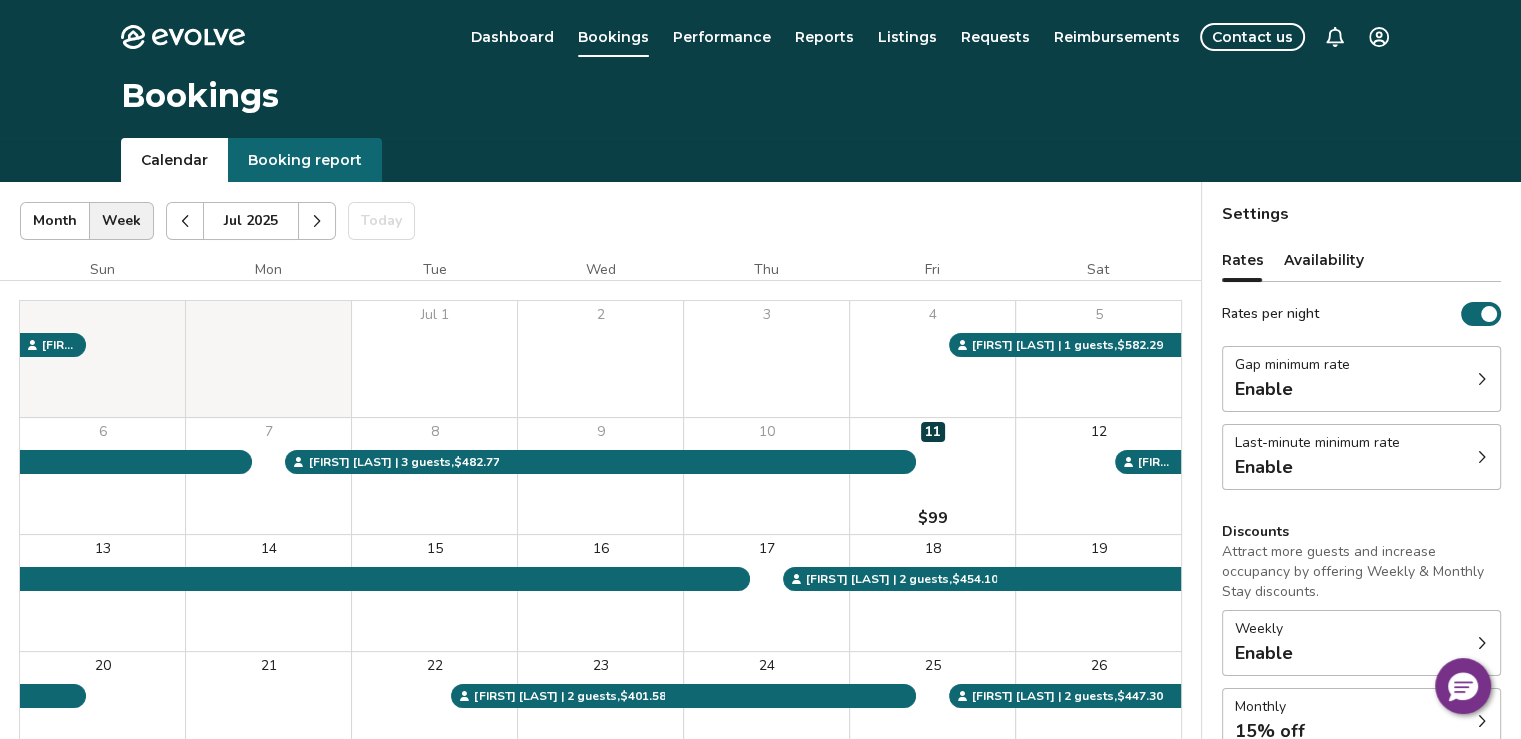 click on "Booking report" at bounding box center (305, 160) 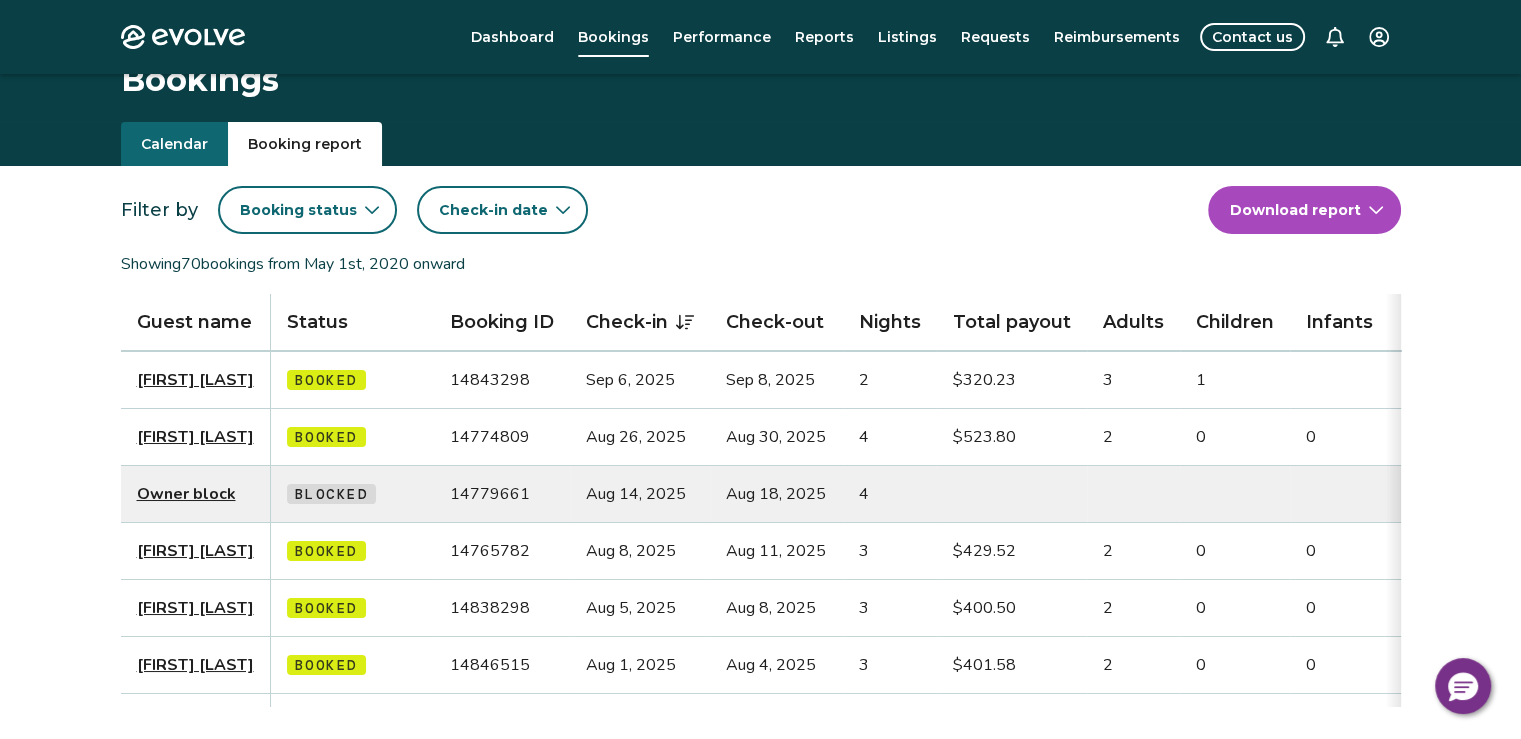 scroll, scrollTop: 0, scrollLeft: 0, axis: both 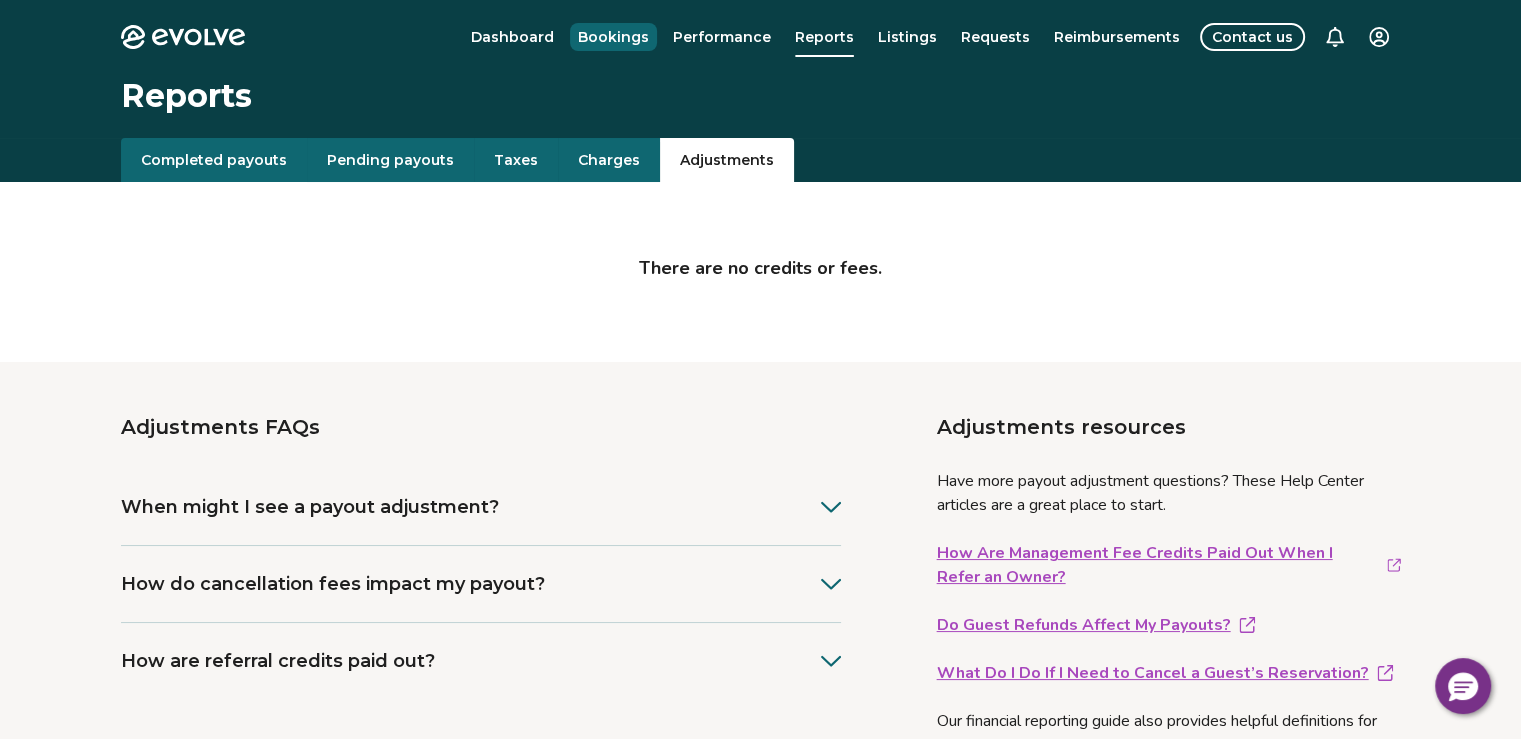 click on "Bookings" at bounding box center [613, 37] 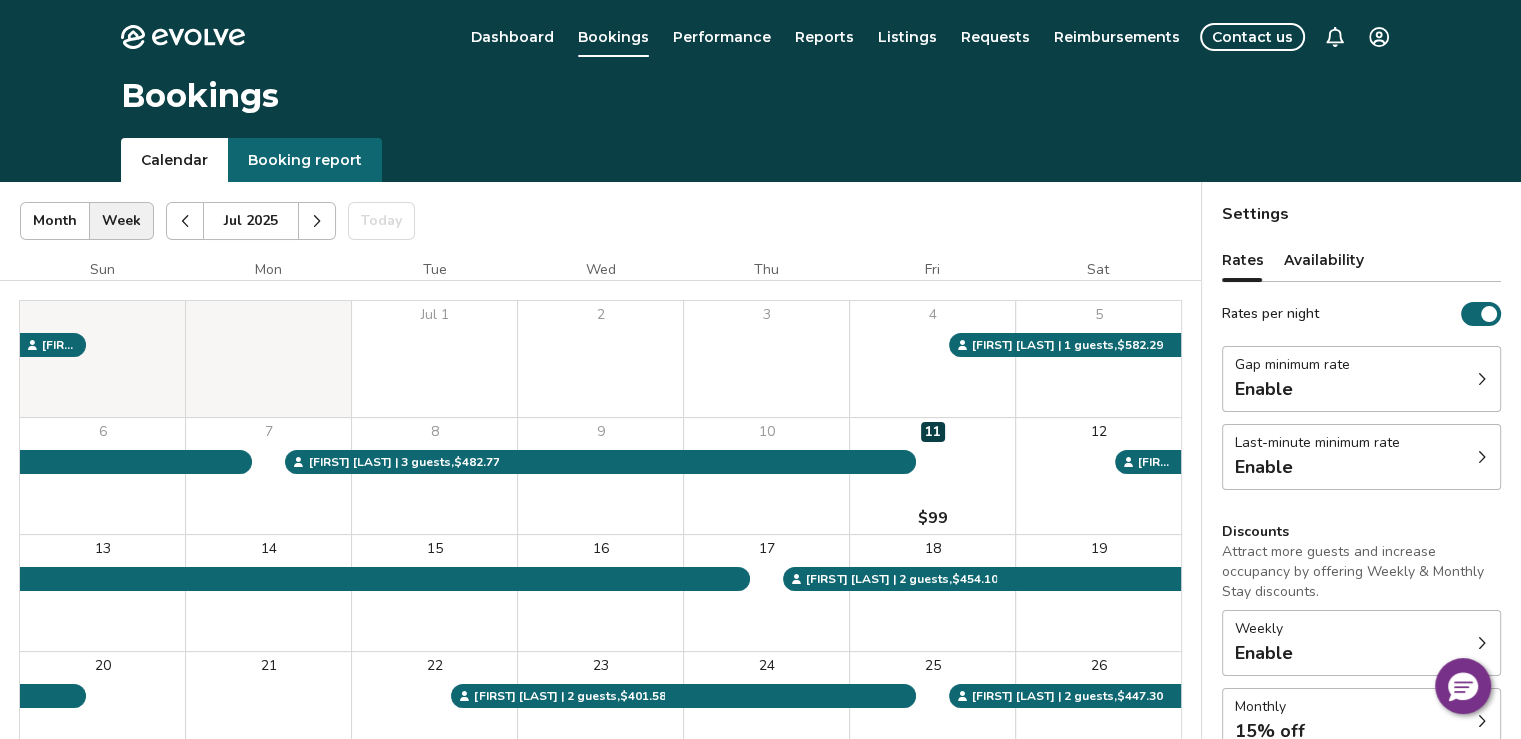 click on "[FIRST] [LAST] | 2 guests ,  $583.22 [FIRST] [LAST] | 2 guests ,  $447.30 [FIRST] [LAST] | 1 guests ,  $582.29 [FIRST] [LAST] | 2 guests ,  $454.10 [FIRST] [LAST] | 3 guests ,  $482.77 [FIRST] [LAST] | 2 guests ,  $401.58 [FIRST] [LAST] | 3 guests ,  $482.77 [FIRST] [LAST] | 2 guests ,  $401.58" at bounding box center (760, 517) 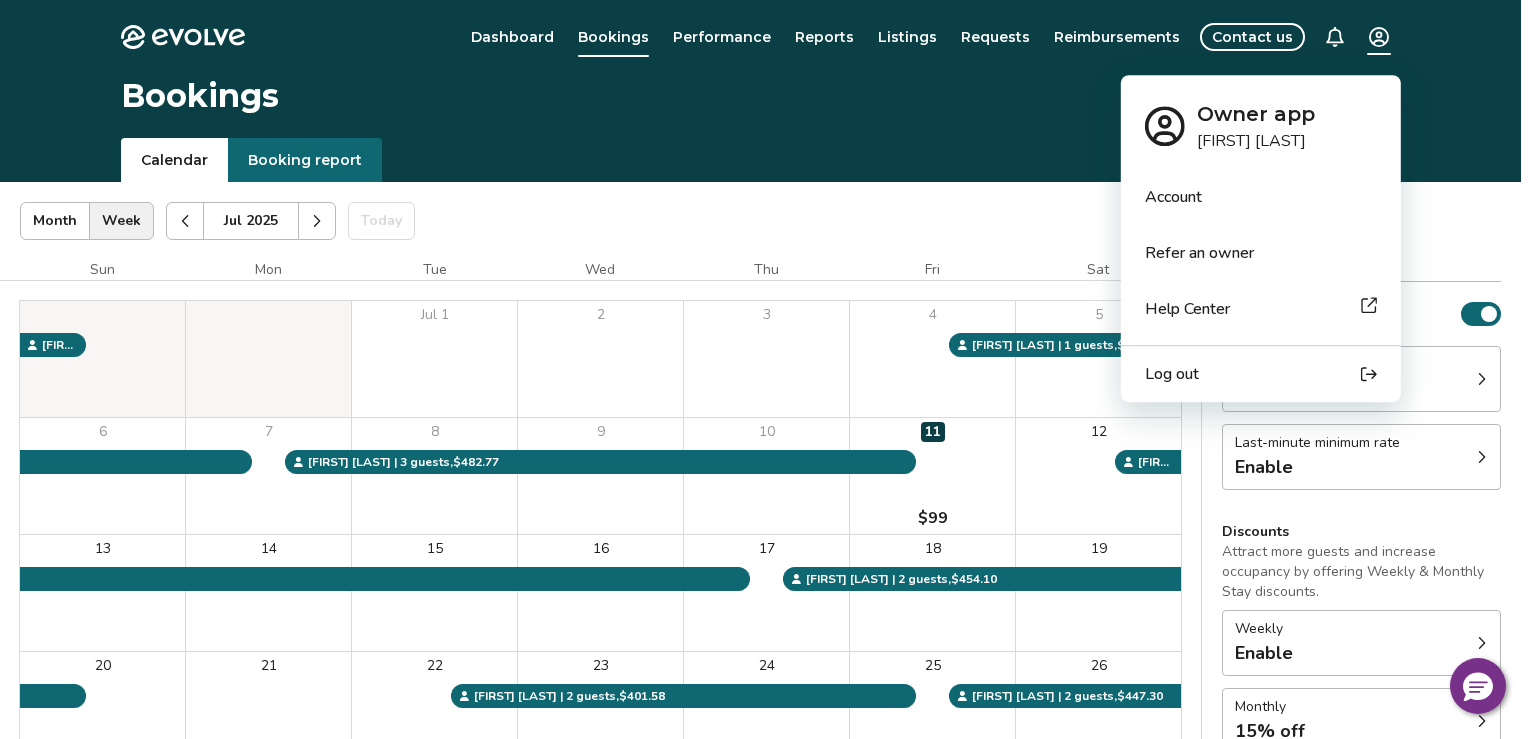 click on "Log out" at bounding box center (1261, 374) 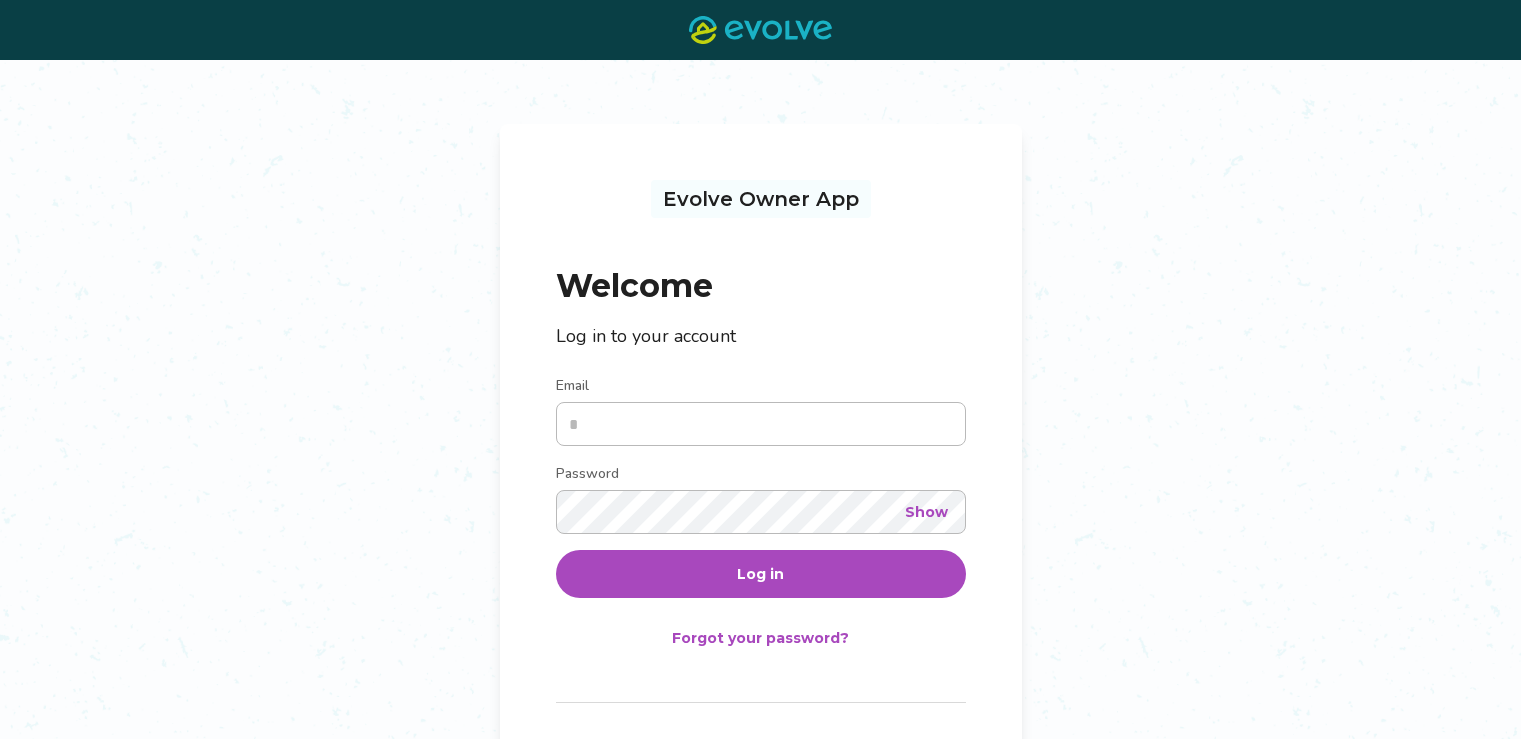 scroll, scrollTop: 0, scrollLeft: 0, axis: both 